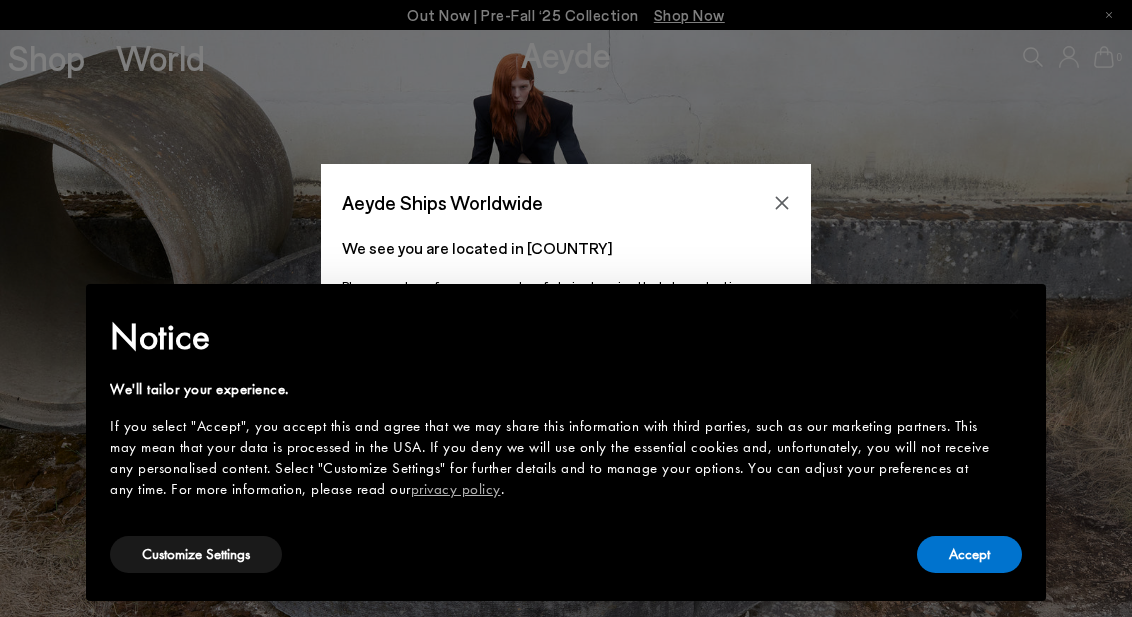 scroll, scrollTop: 0, scrollLeft: 0, axis: both 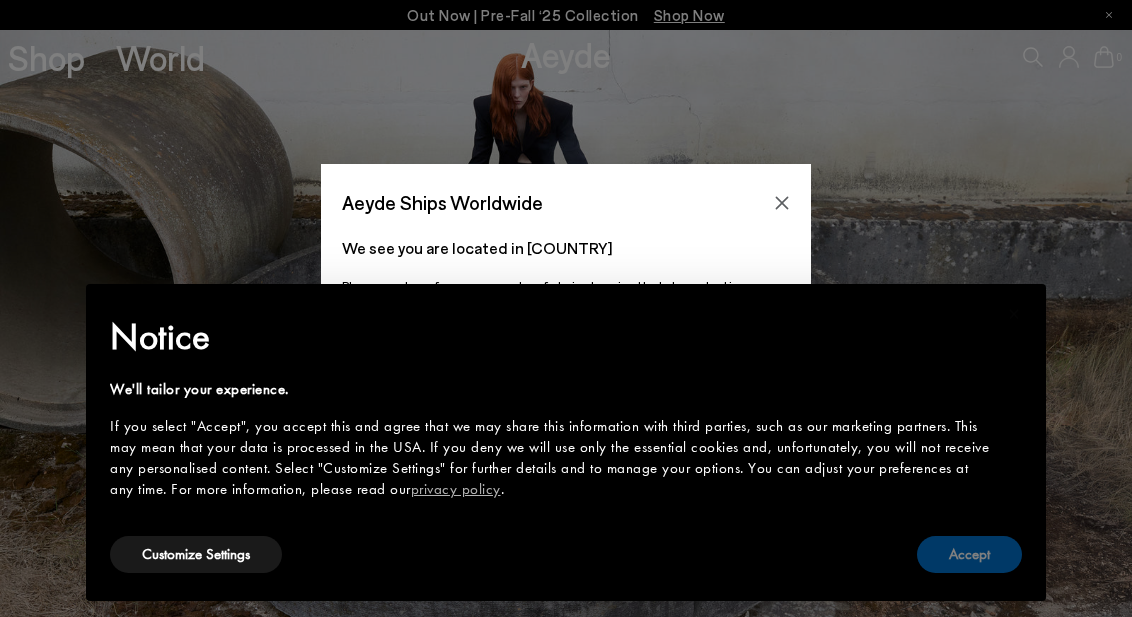 click on "Accept" at bounding box center [969, 554] 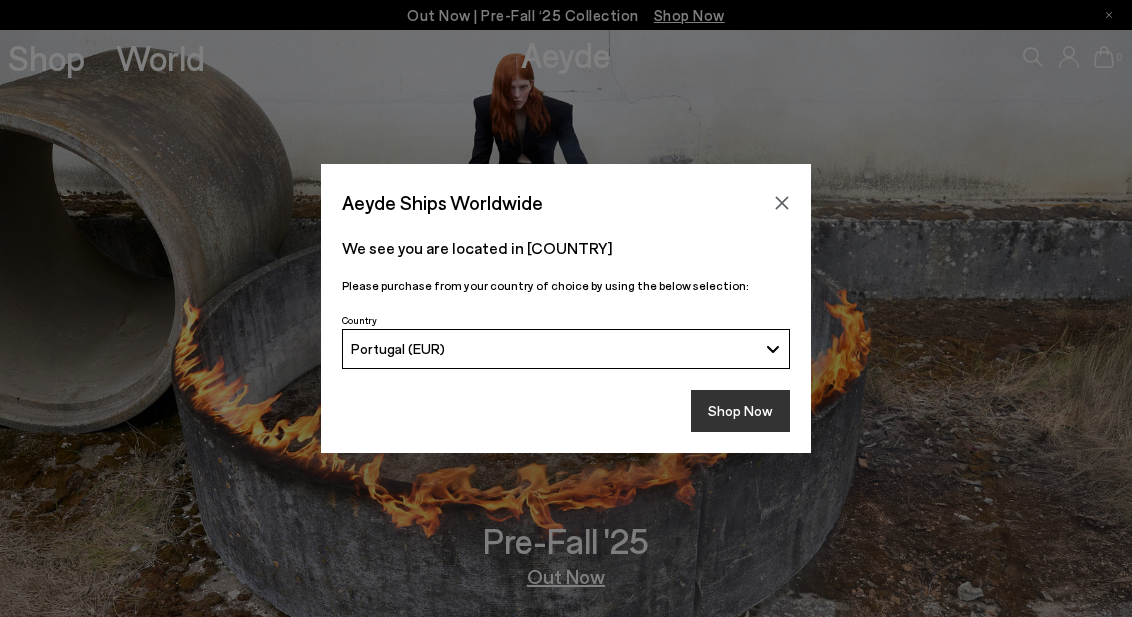 click on "Shop Now" at bounding box center (740, 411) 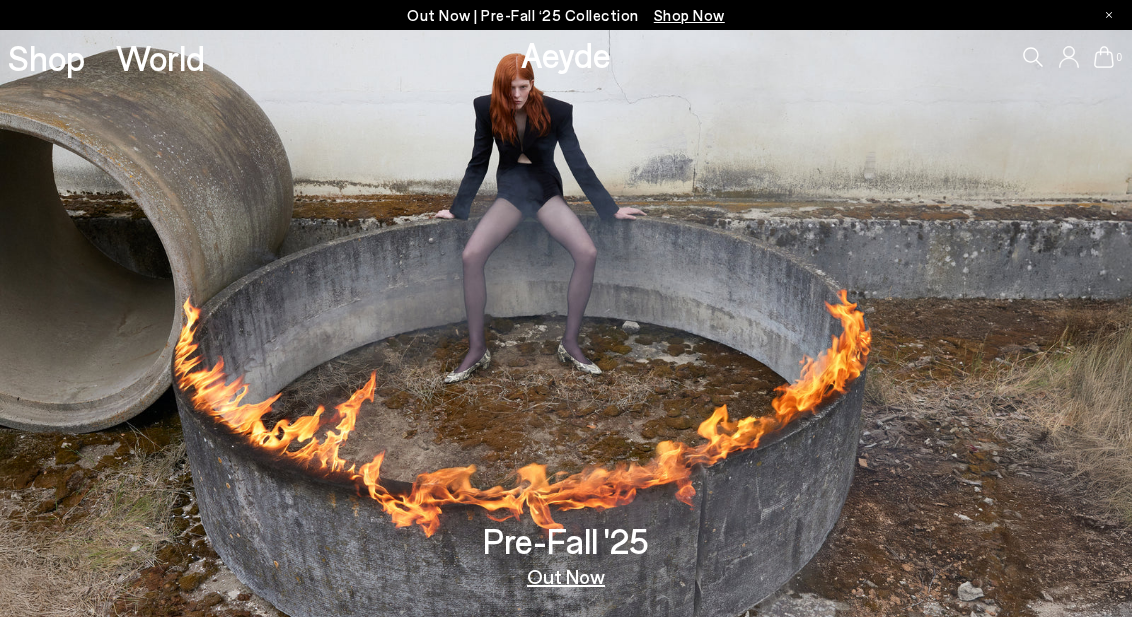 scroll, scrollTop: 0, scrollLeft: 0, axis: both 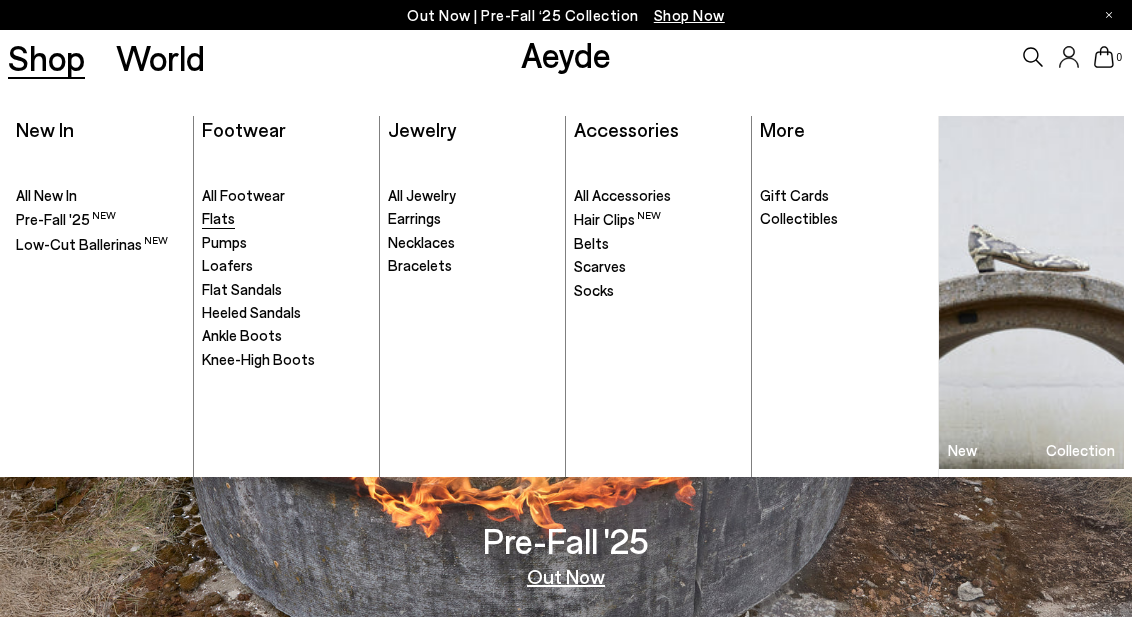click on "Flats" at bounding box center (218, 218) 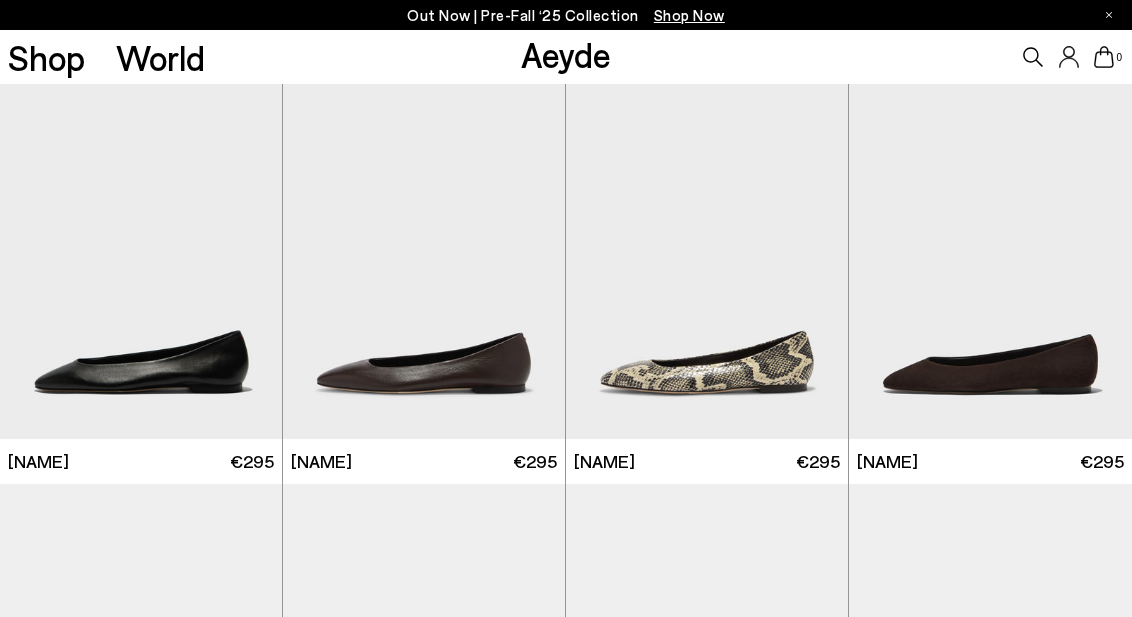 scroll, scrollTop: 0, scrollLeft: 0, axis: both 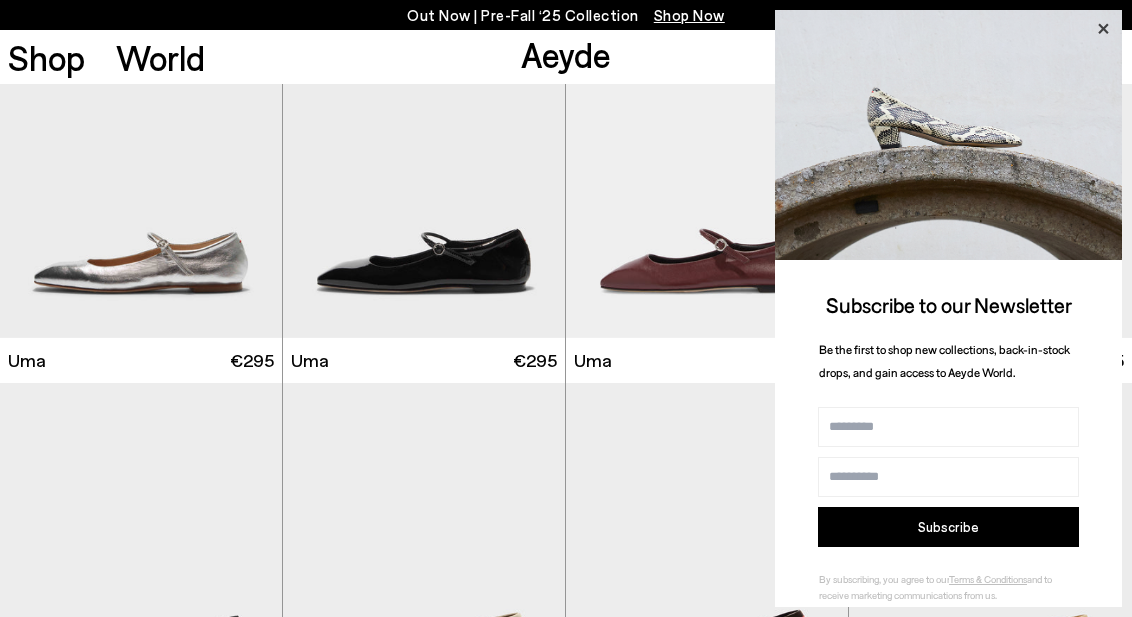 click 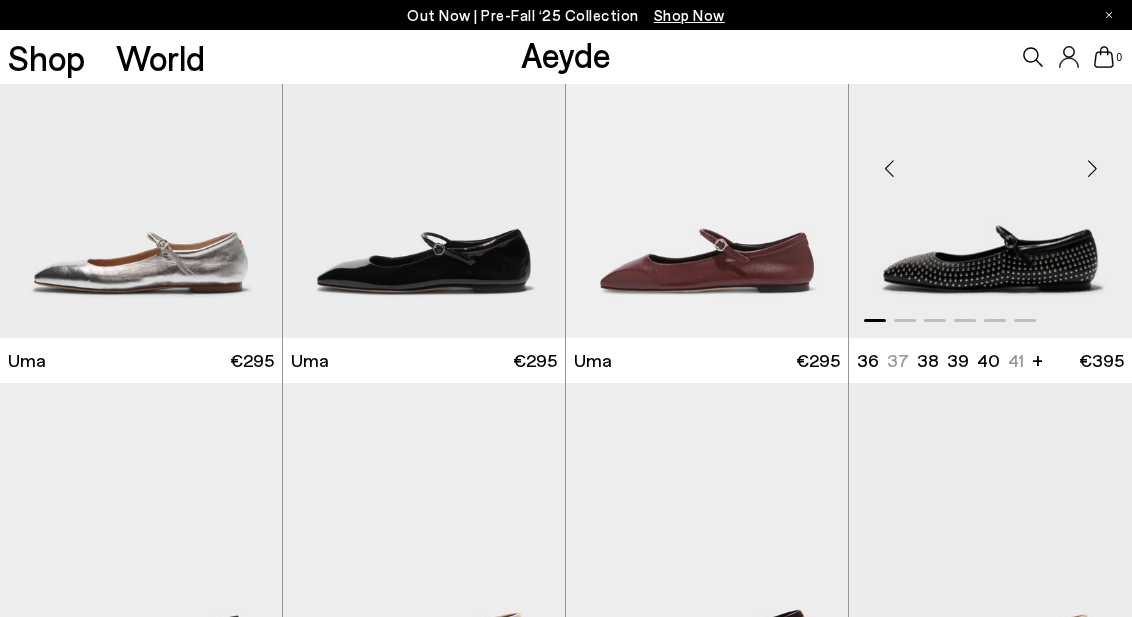 type 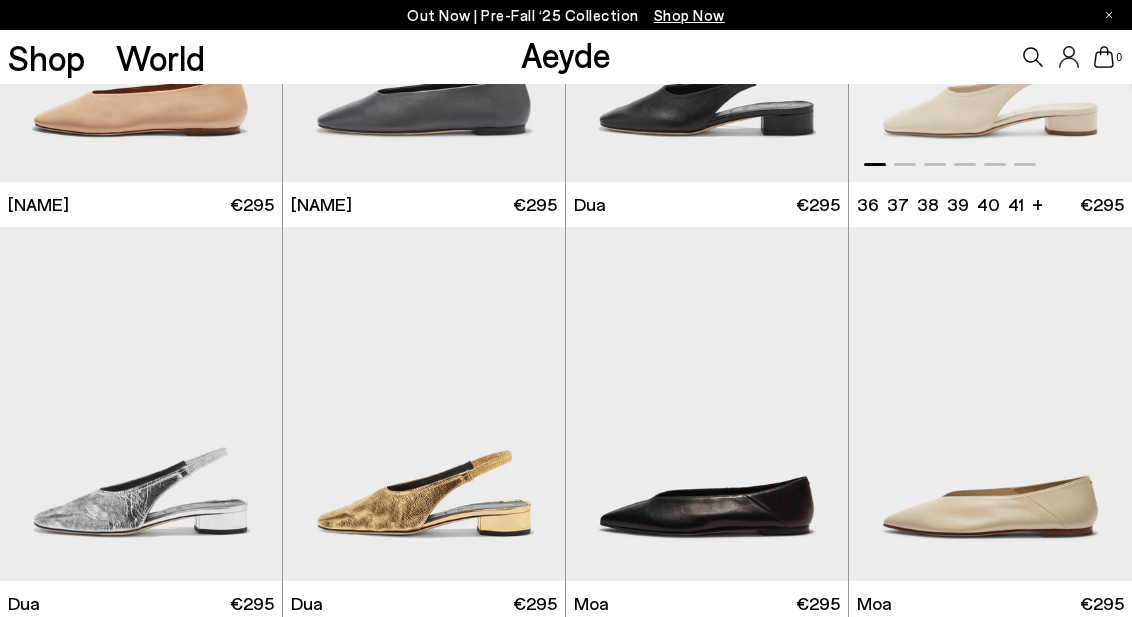 scroll, scrollTop: 4400, scrollLeft: 0, axis: vertical 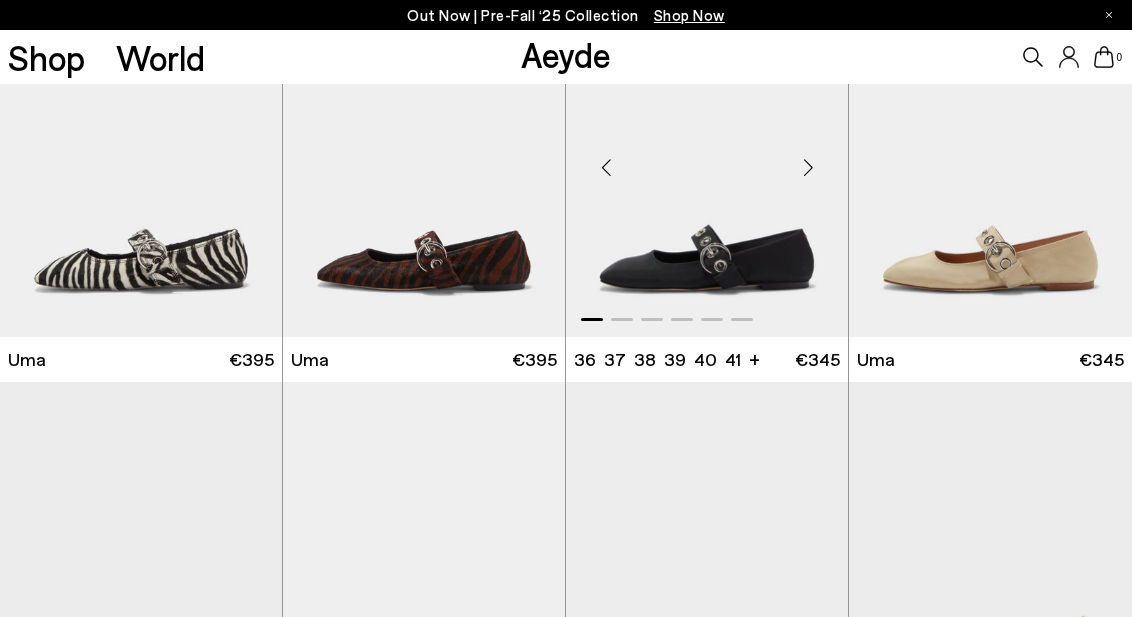 click at bounding box center (707, 159) 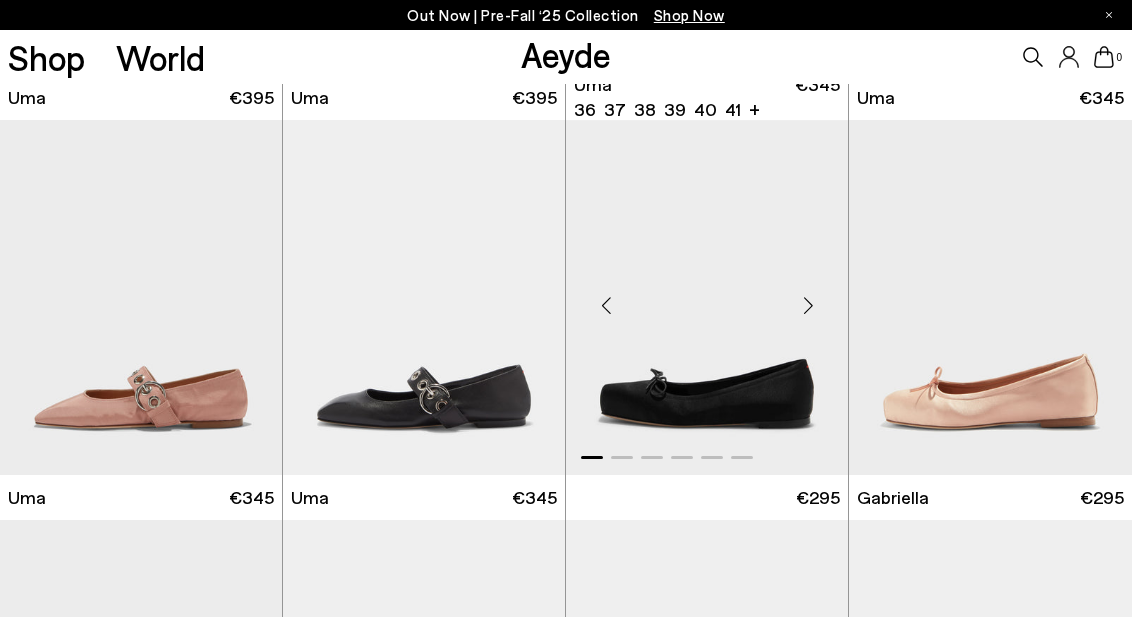 scroll, scrollTop: 6400, scrollLeft: 0, axis: vertical 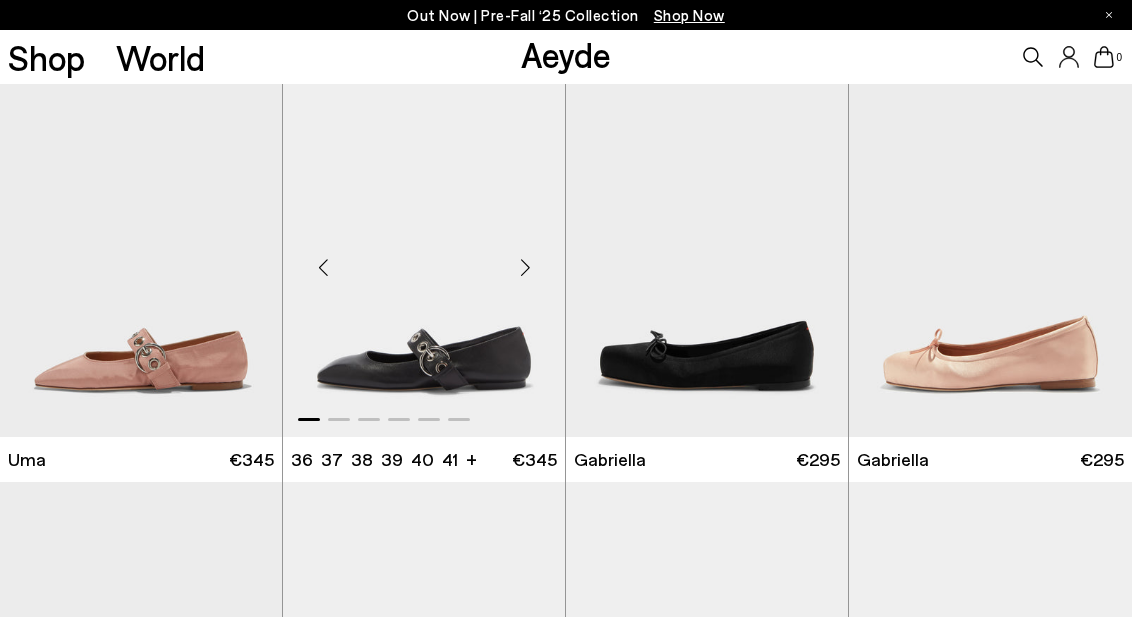click at bounding box center (424, 259) 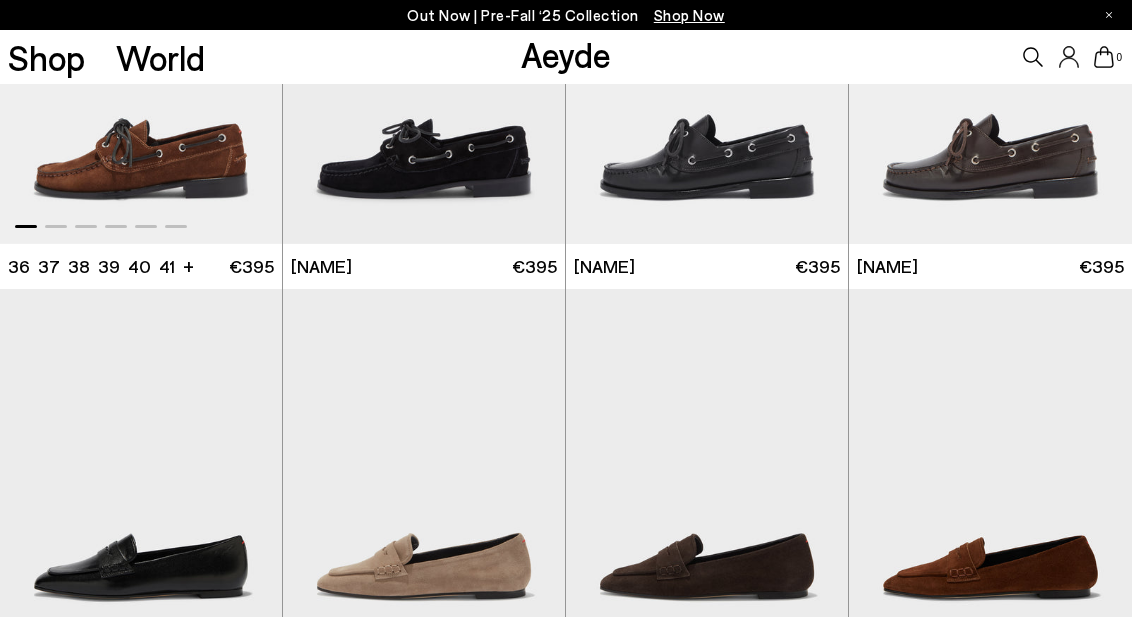 scroll, scrollTop: 7400, scrollLeft: 0, axis: vertical 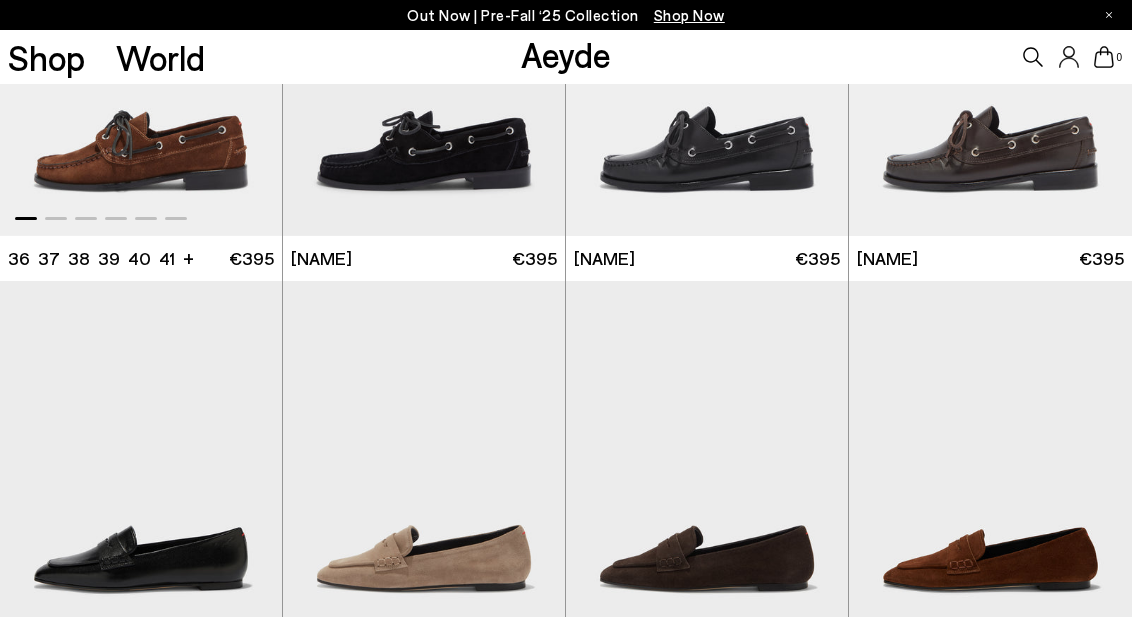 click at bounding box center [141, 58] 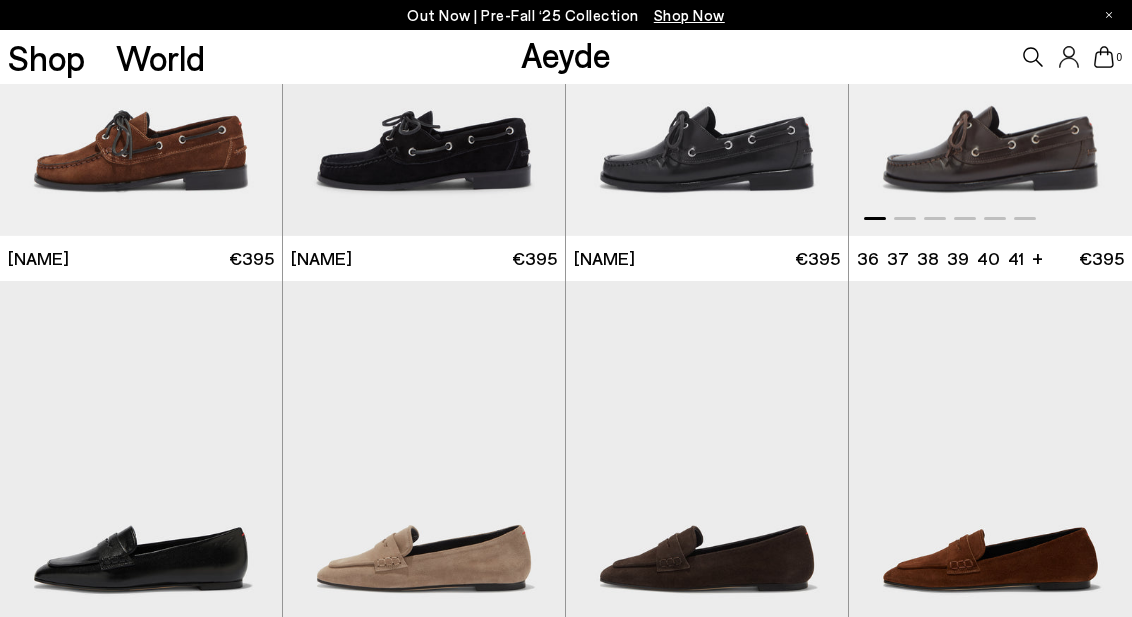 click at bounding box center [990, 58] 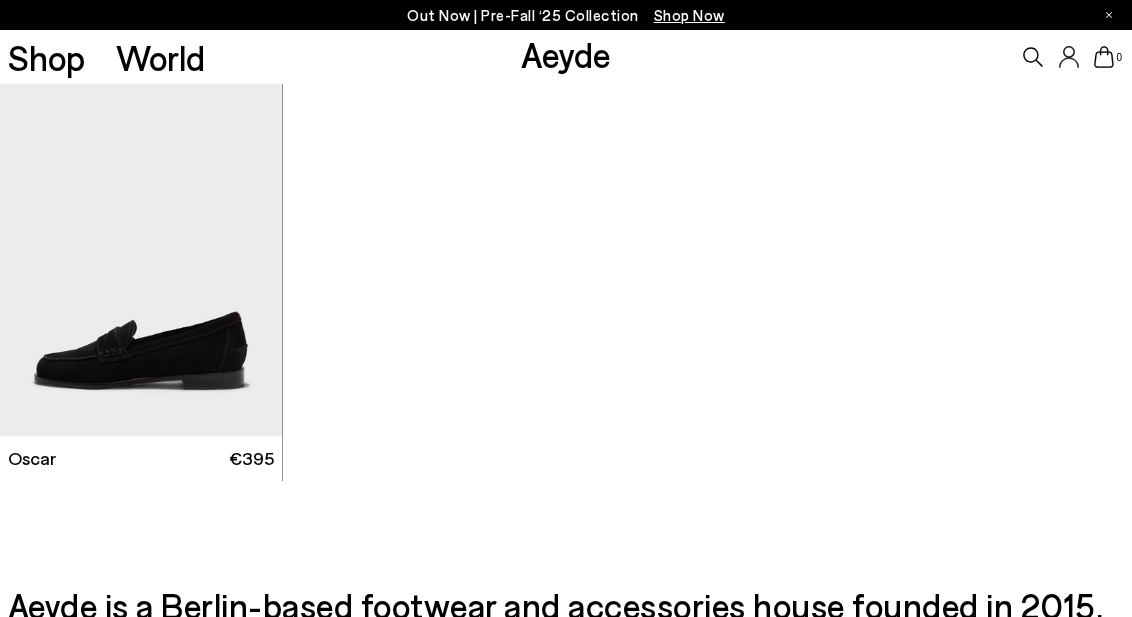 scroll, scrollTop: 8500, scrollLeft: 0, axis: vertical 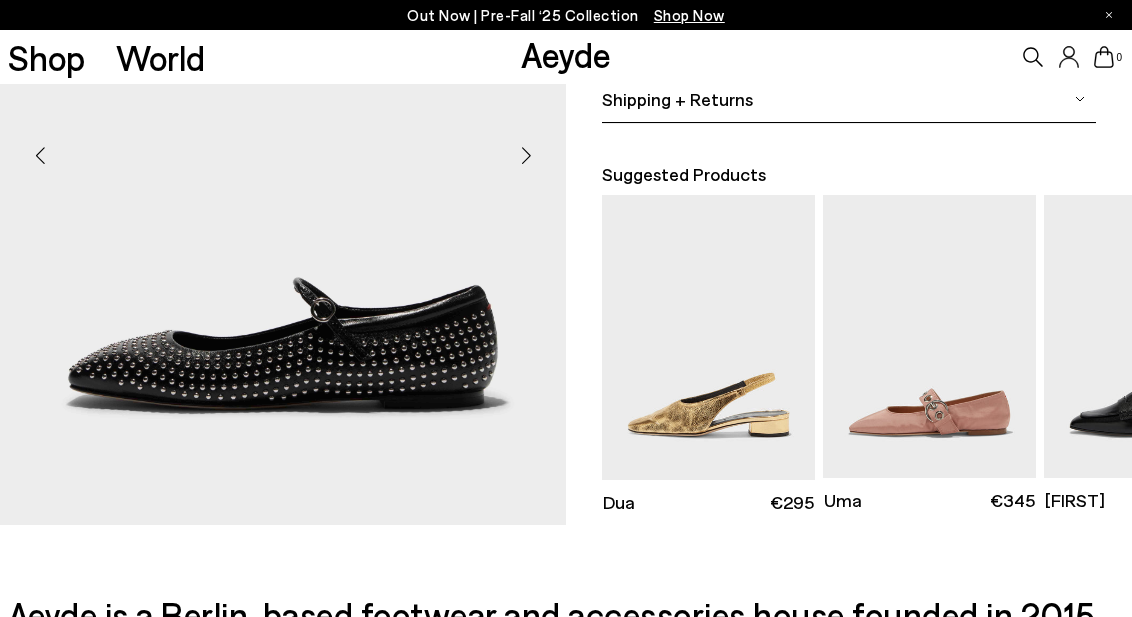 click at bounding box center [526, 156] 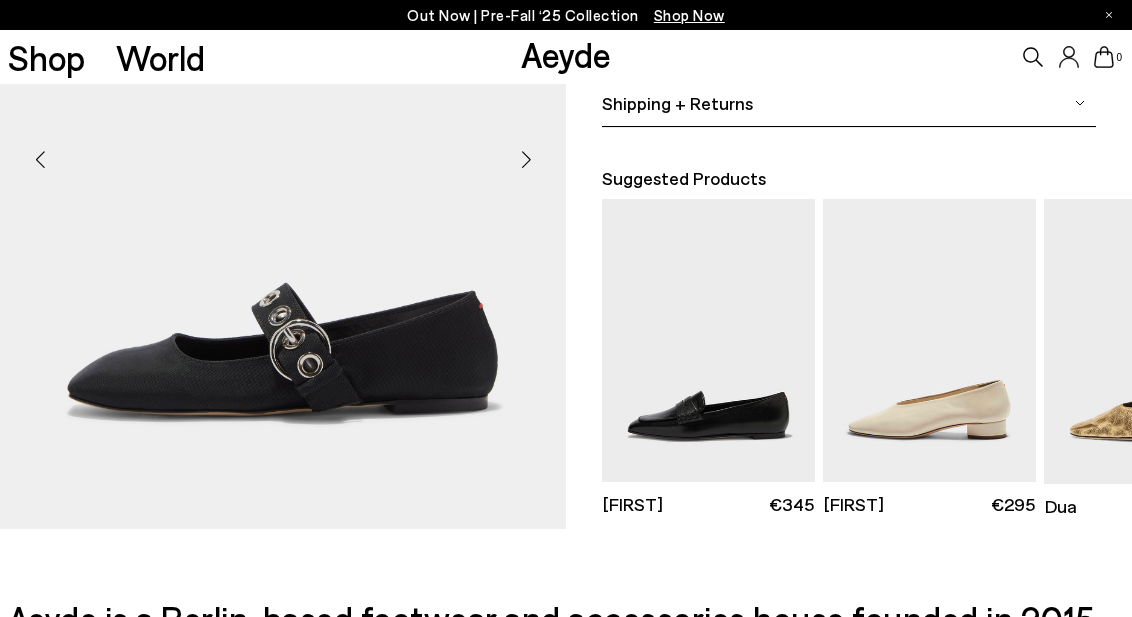 scroll, scrollTop: 500, scrollLeft: 0, axis: vertical 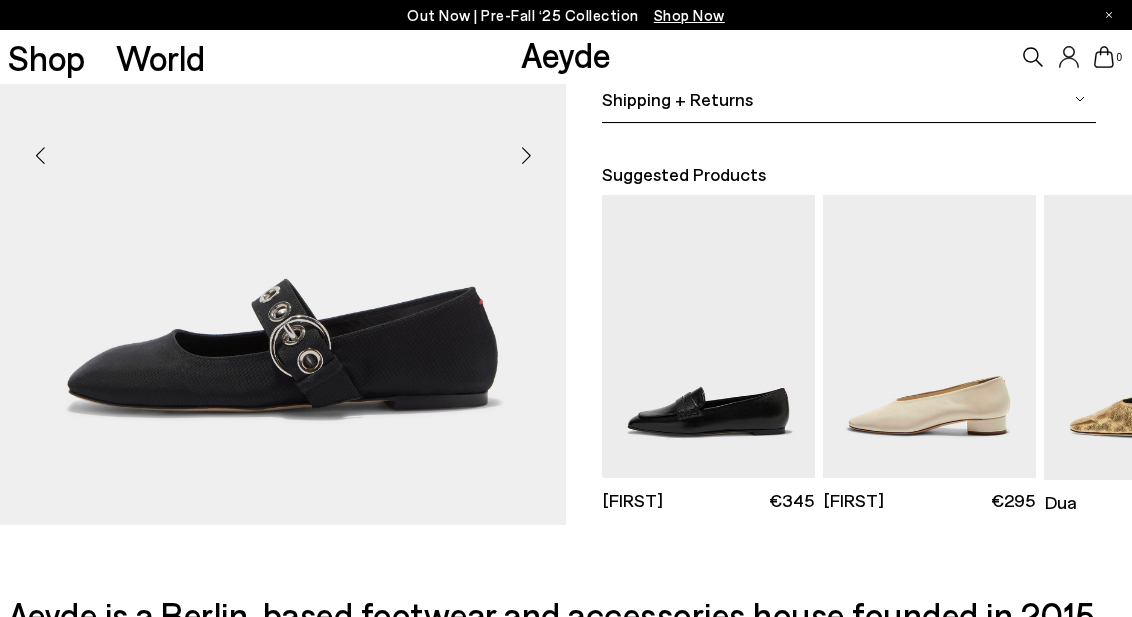 click at bounding box center (526, 156) 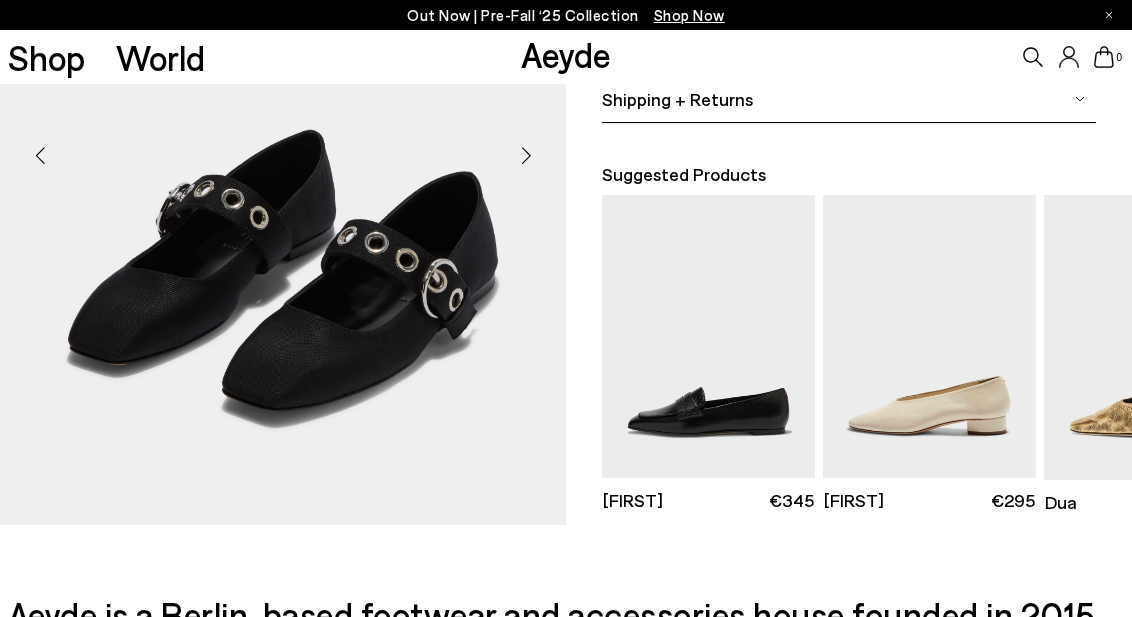 click on "Size Guide
Shoes
Belt
Our shoes come in European sizing. The easiest way to measure your foot is to stand on a sheet of paper, border your foot with a pen and measure the length between your heel and your longest toe. Please reference our size guide below:
EU
UK US ** **" at bounding box center (849, -129) 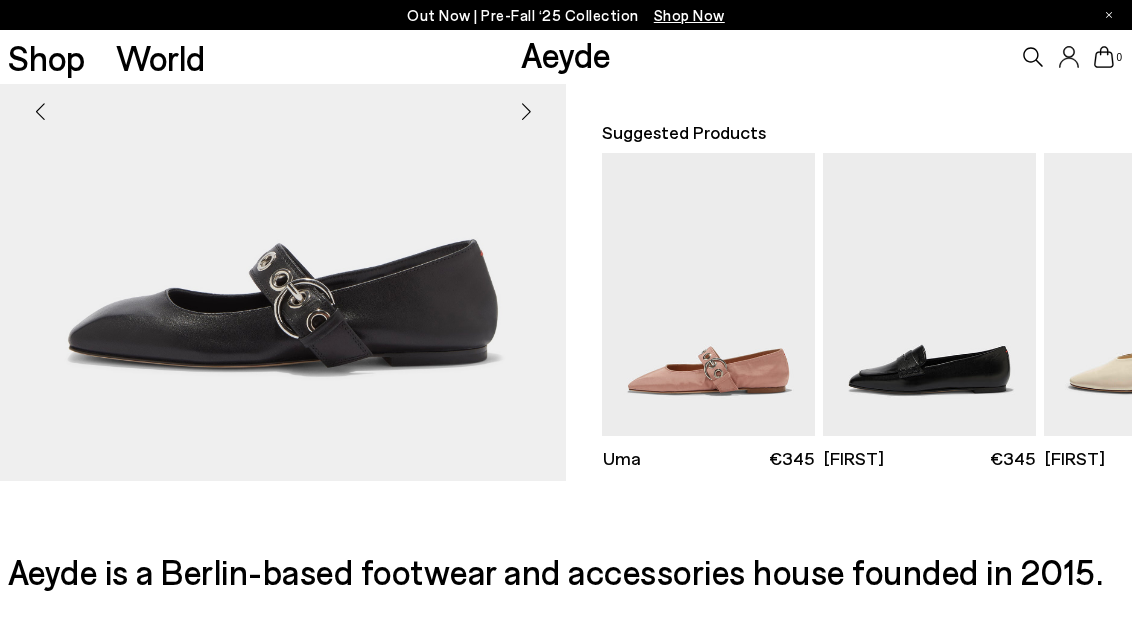scroll, scrollTop: 500, scrollLeft: 0, axis: vertical 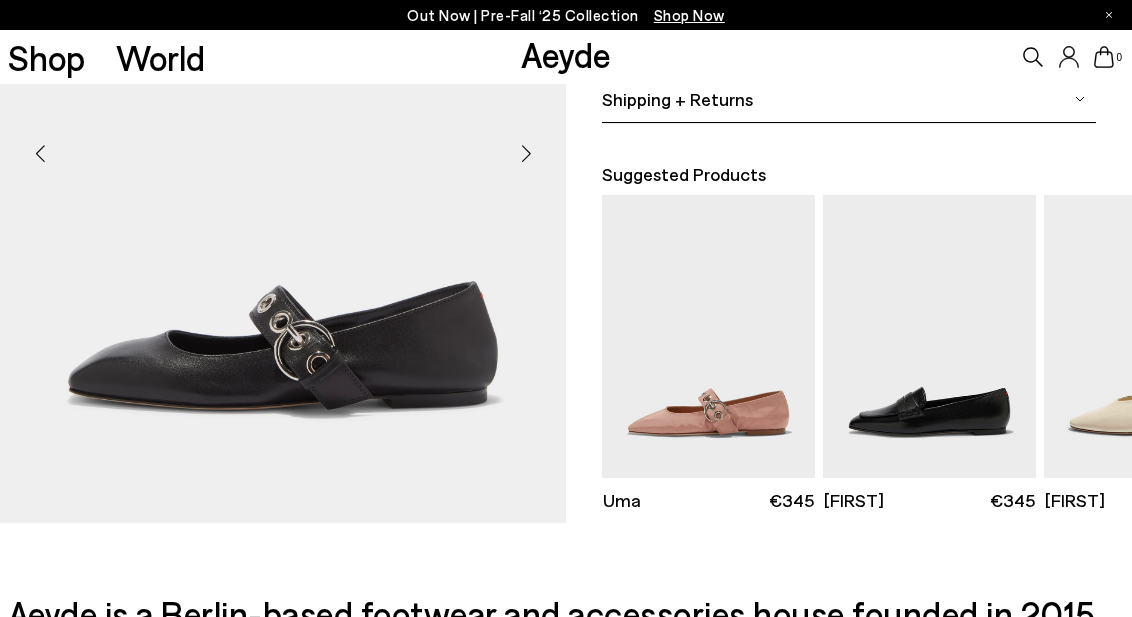 click at bounding box center [526, 154] 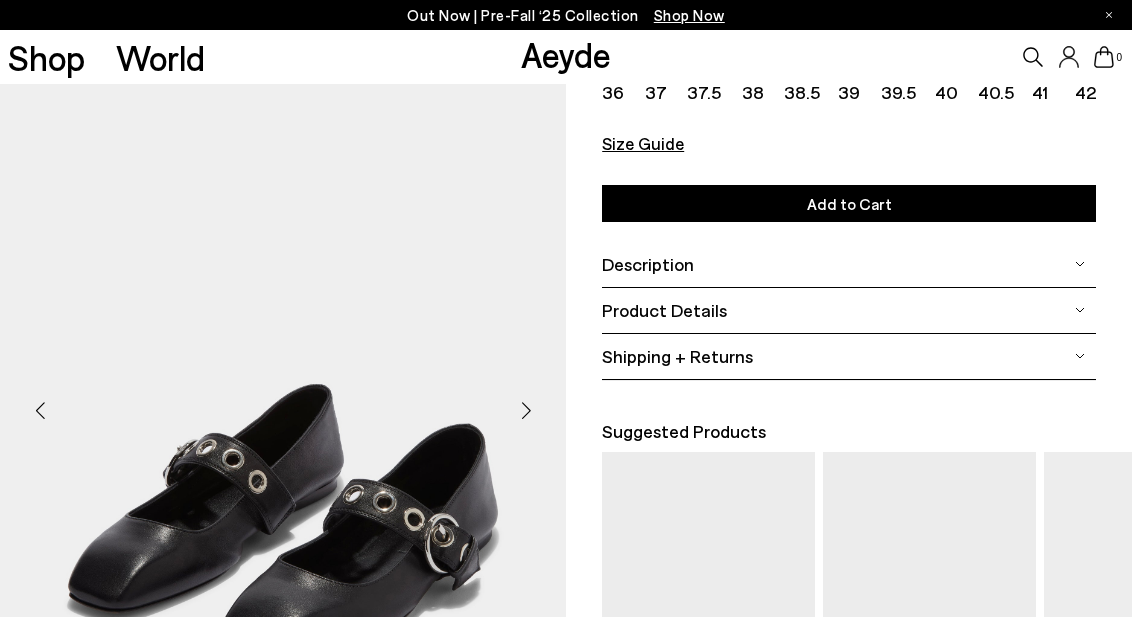 scroll, scrollTop: 200, scrollLeft: 0, axis: vertical 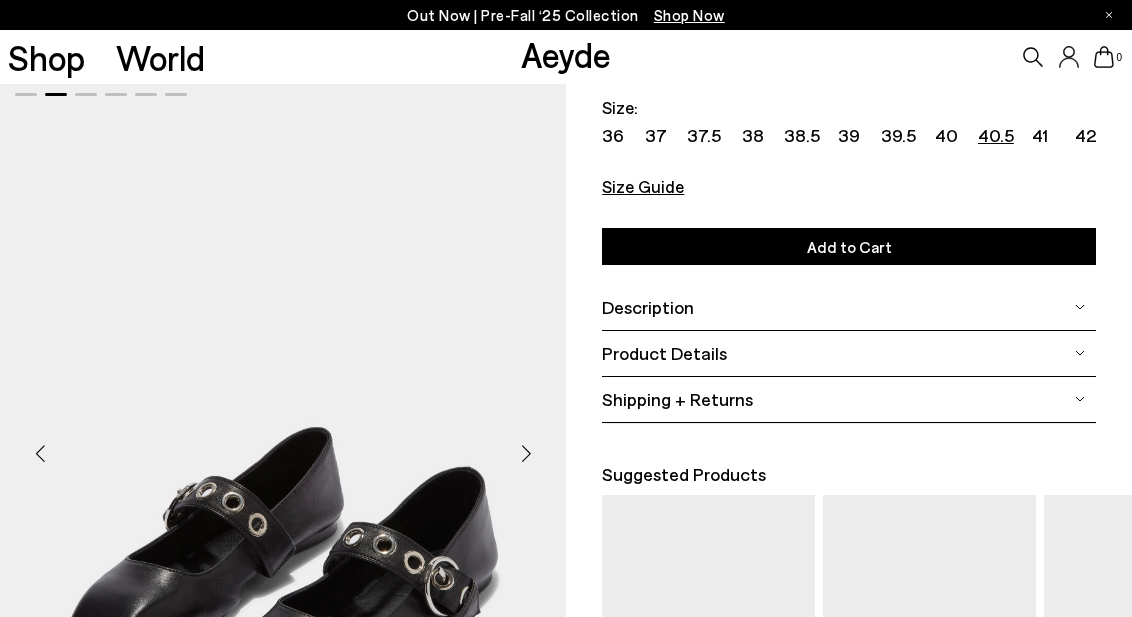 click on "40.5" at bounding box center (996, 135) 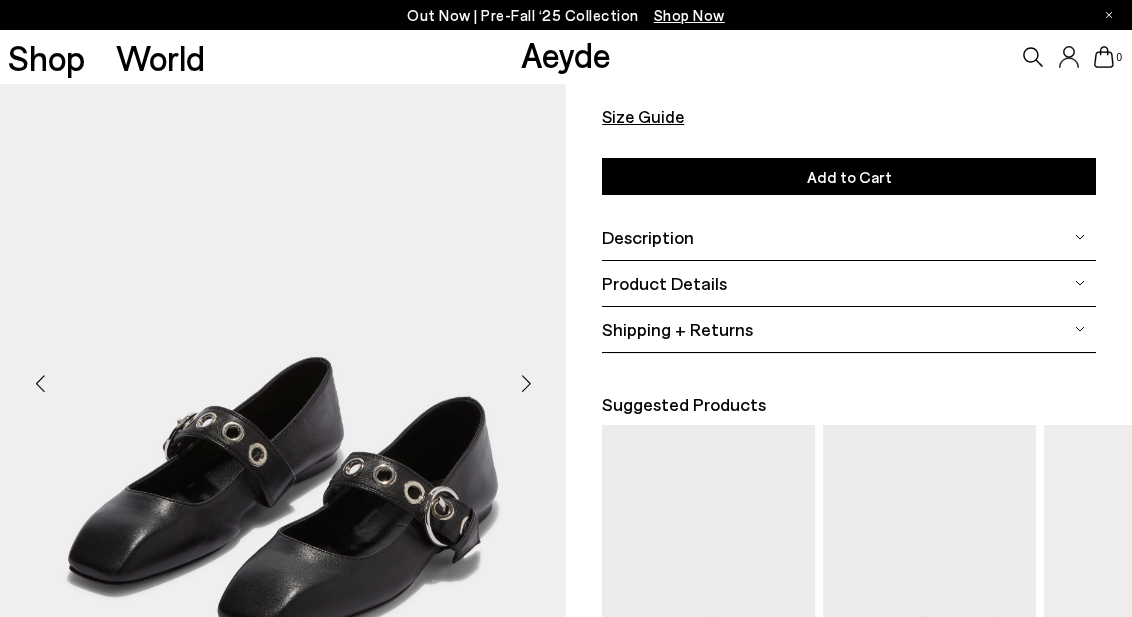 scroll, scrollTop: 300, scrollLeft: 0, axis: vertical 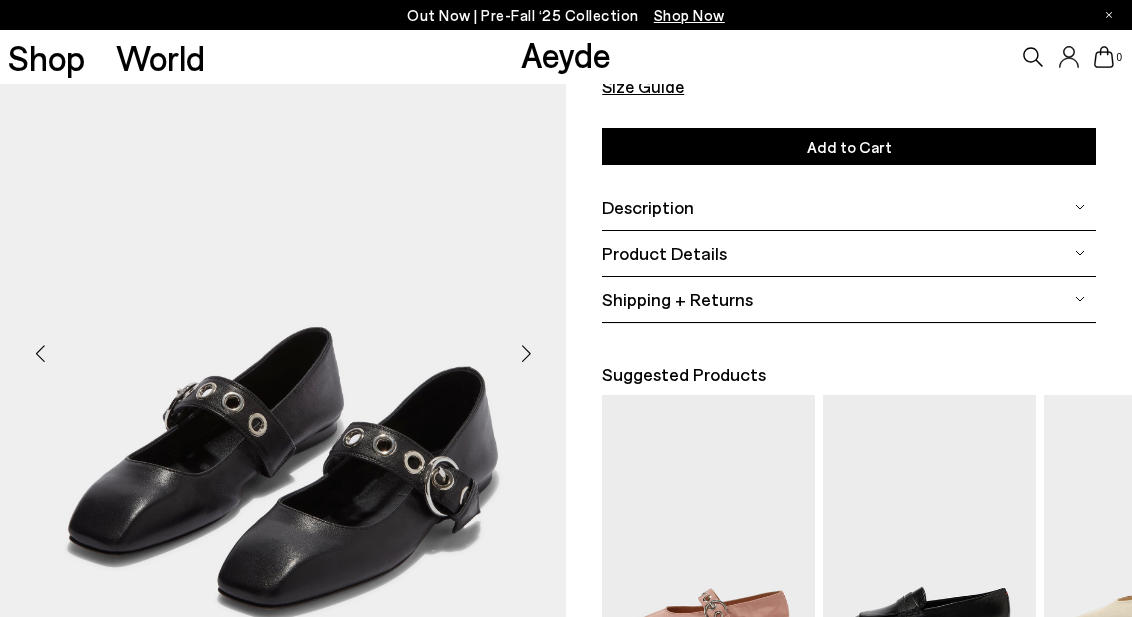 click on "Add to Cart" at bounding box center [849, 146] 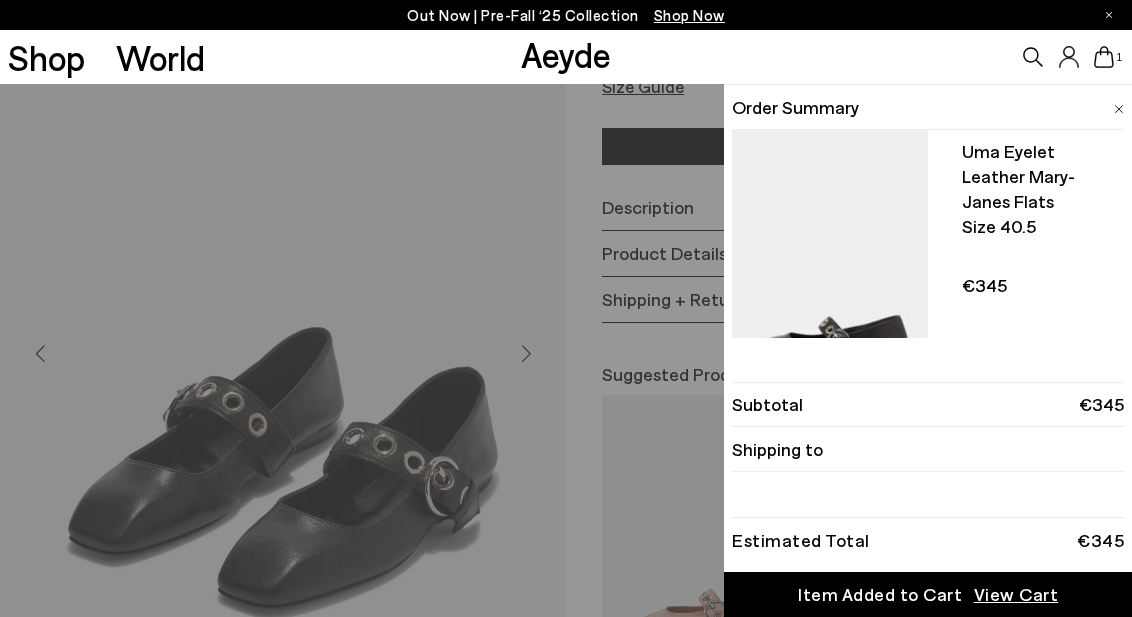 scroll, scrollTop: 67, scrollLeft: 0, axis: vertical 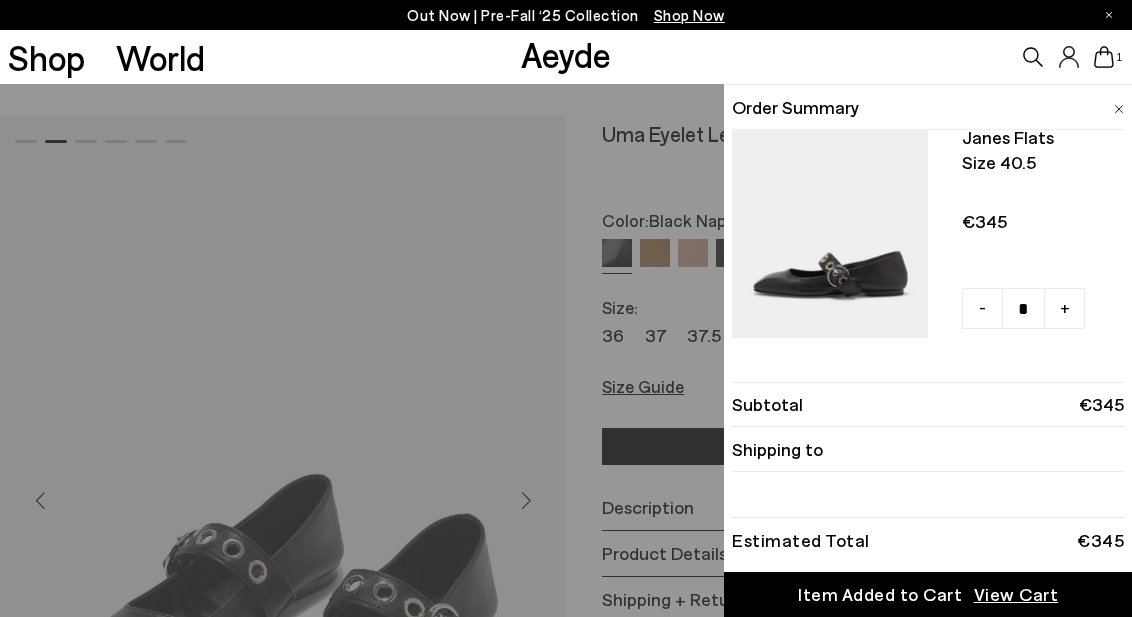 click at bounding box center [1119, 106] 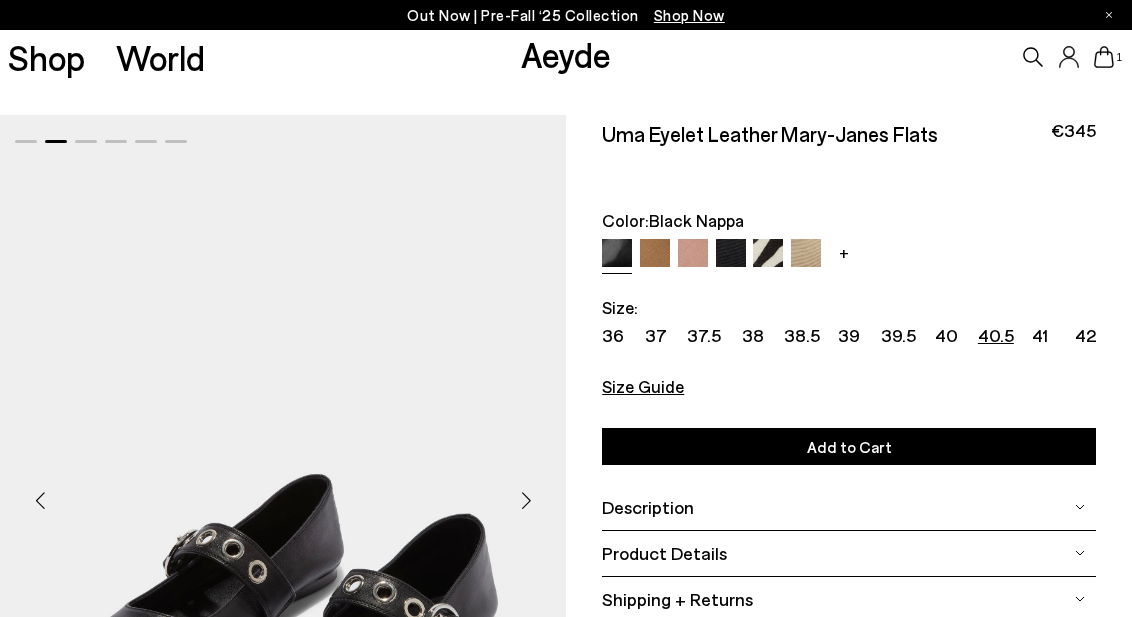 click on "Size Guide" at bounding box center (643, 386) 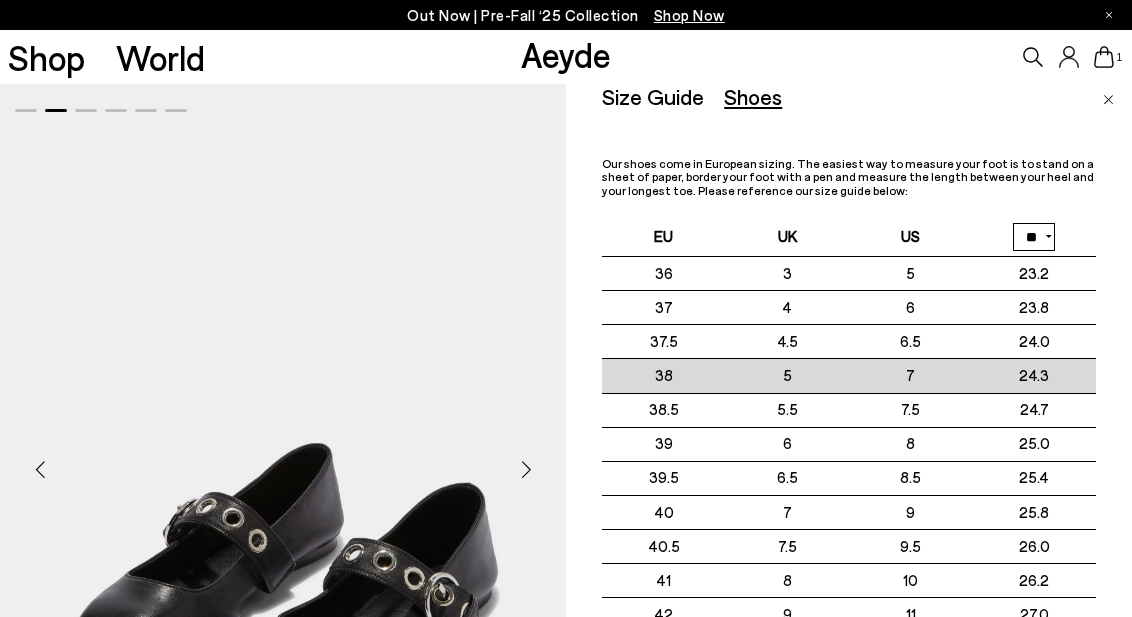 scroll, scrollTop: 100, scrollLeft: 0, axis: vertical 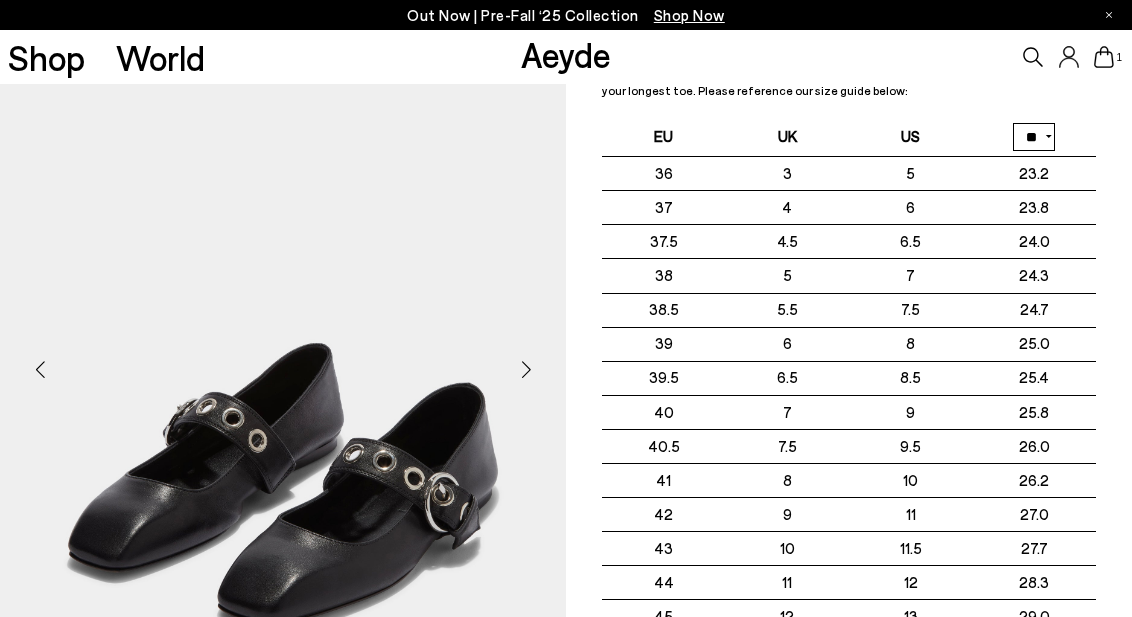 click 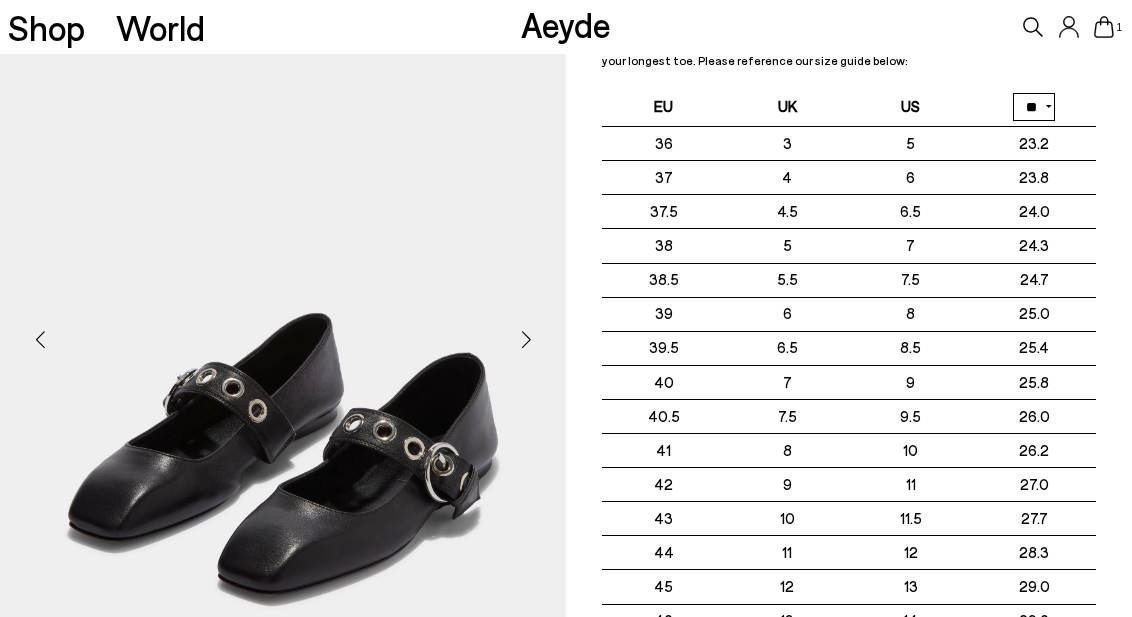 scroll, scrollTop: 37, scrollLeft: 0, axis: vertical 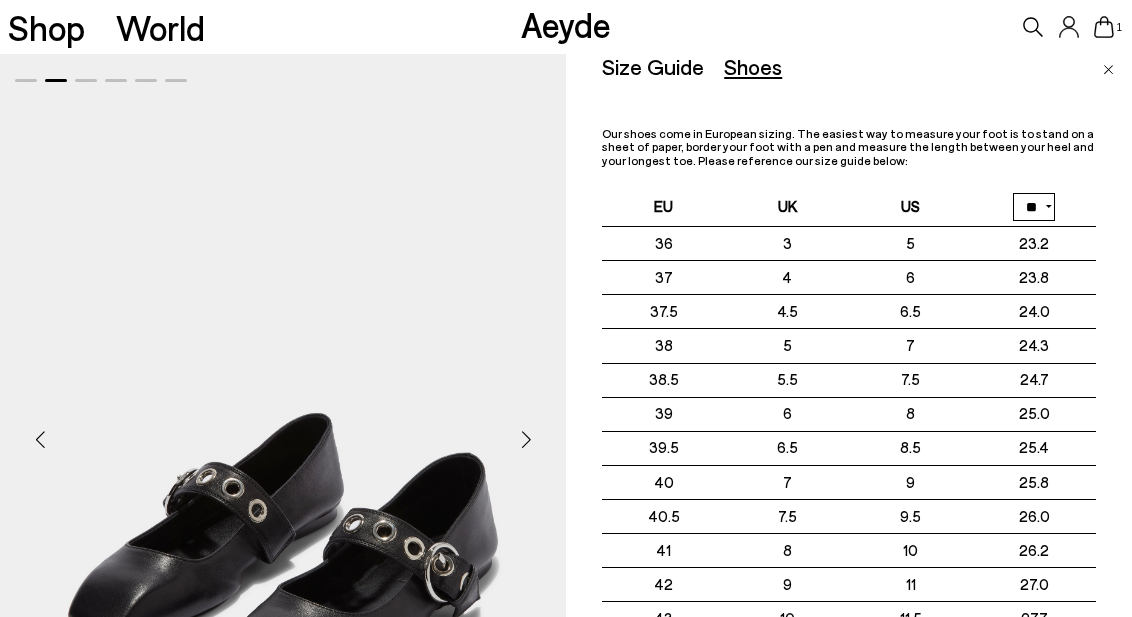 click on "Size Guide
Shoes
Belt
Our shoes come in European sizing. The easiest way to measure your foot is to stand on a sheet of paper, border your foot with a pen and measure the length between your heel and your longest toe. Please reference our size guide below:
EU
UK US
** **" at bounding box center [867, 362] 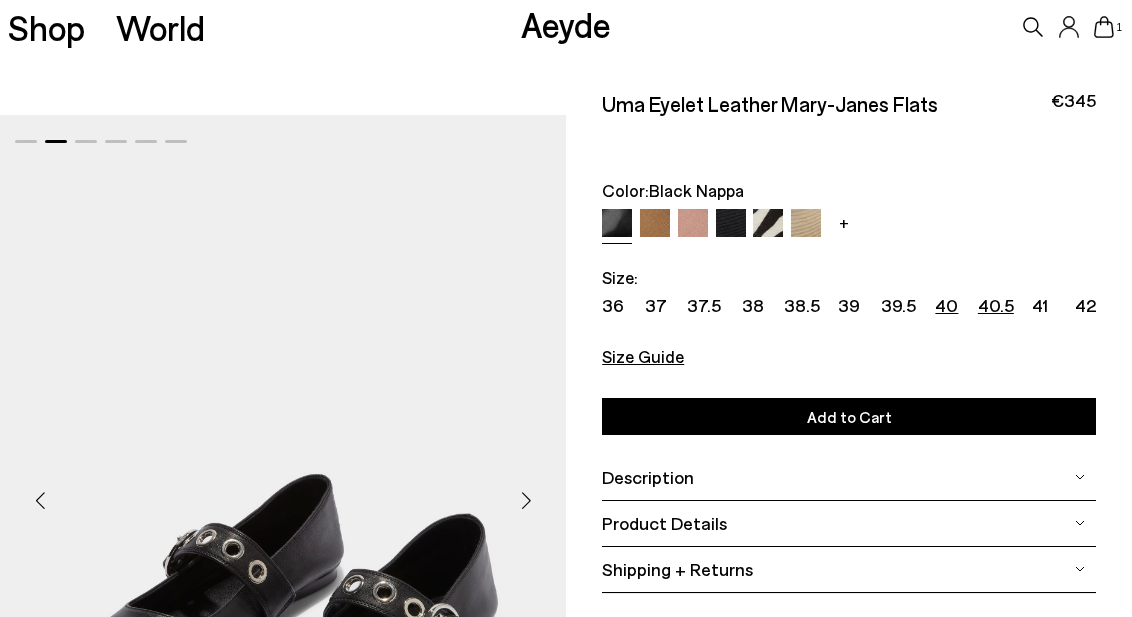 click on "40" at bounding box center (946, 305) 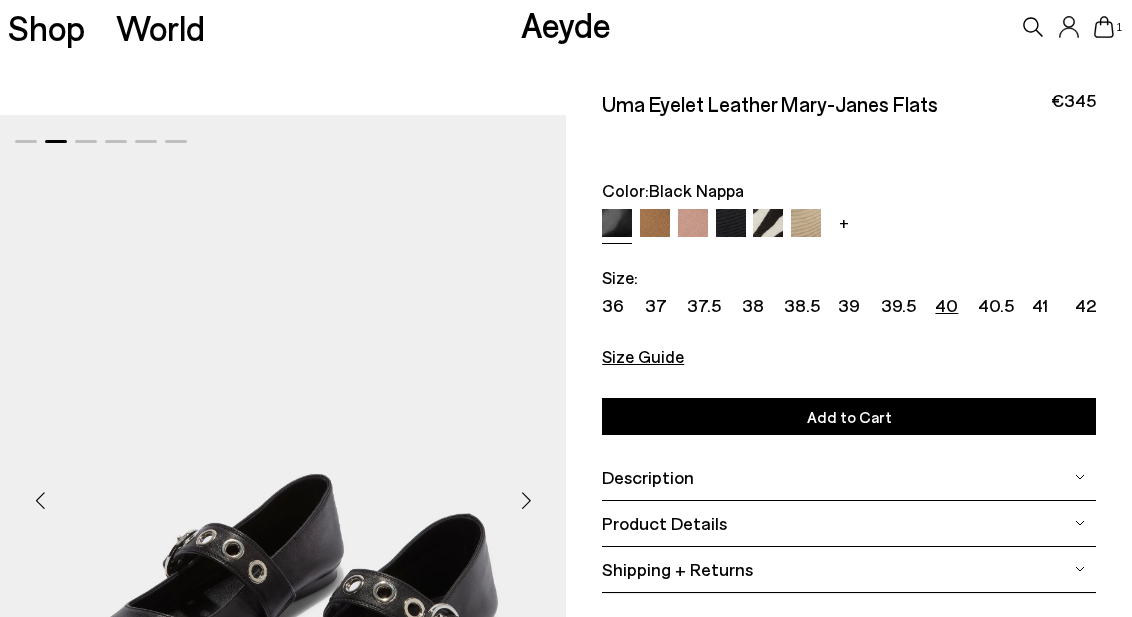 click on "Add to Cart" at bounding box center [849, 416] 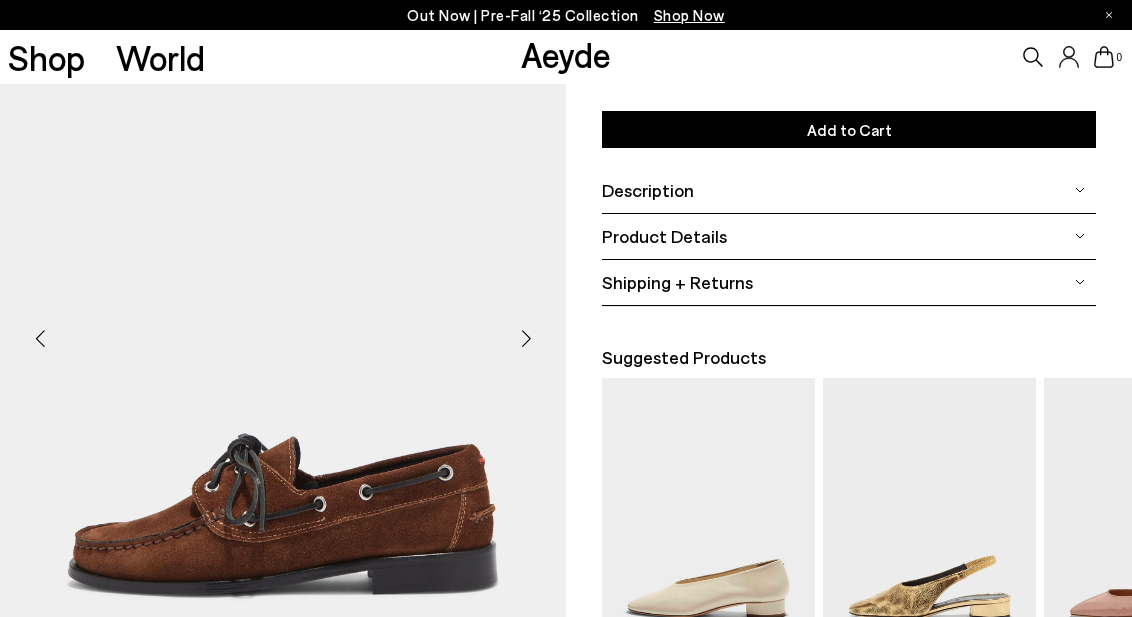 scroll, scrollTop: 400, scrollLeft: 0, axis: vertical 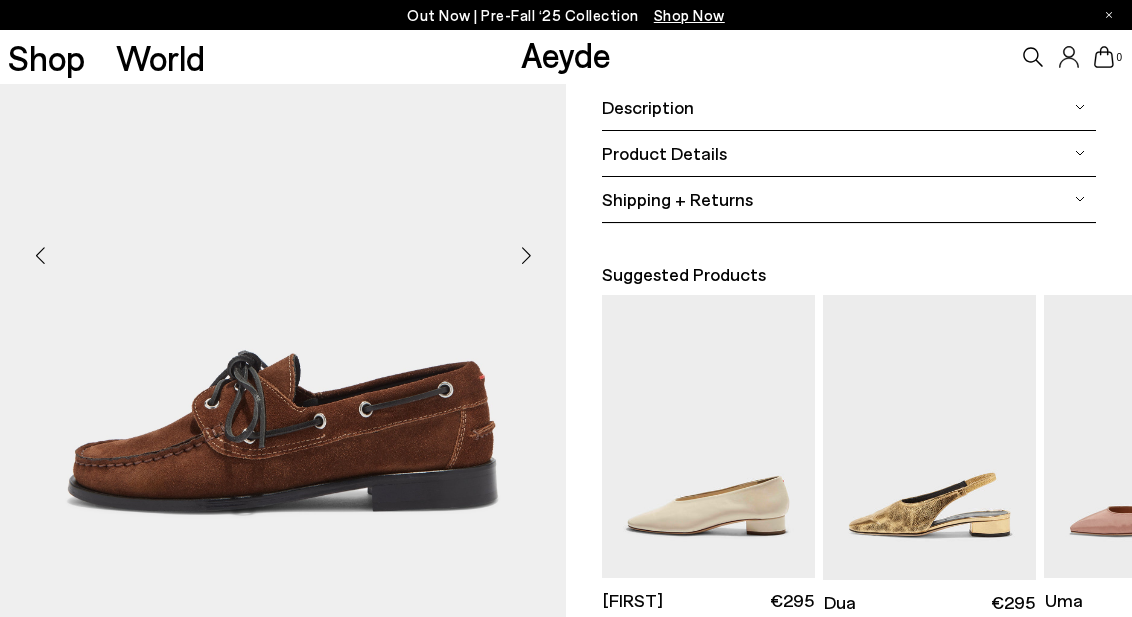 click at bounding box center (526, 256) 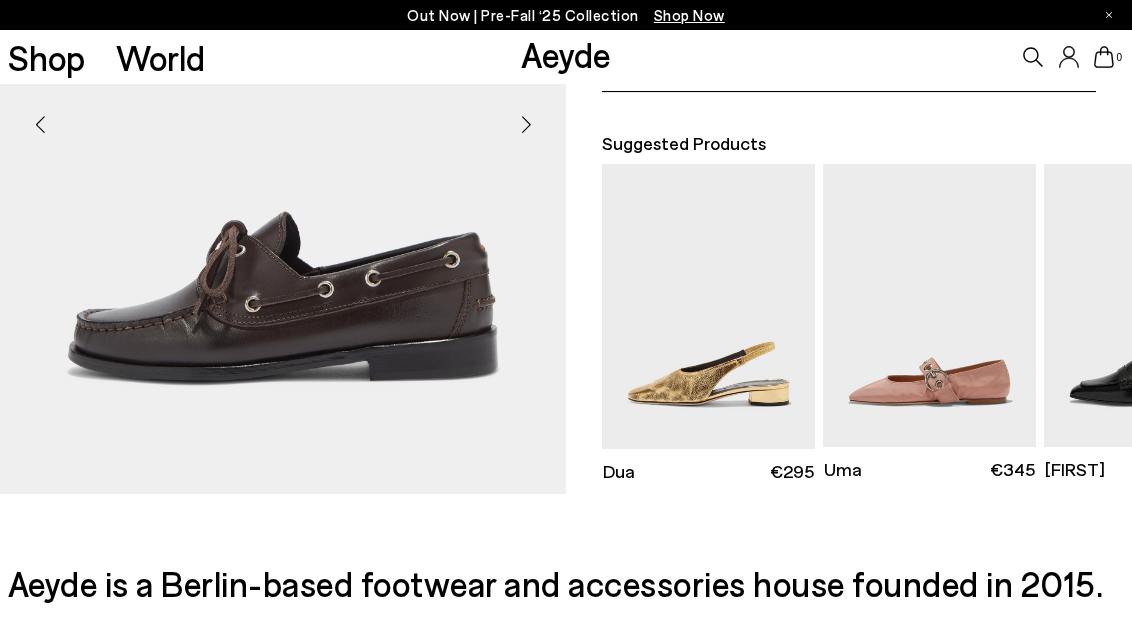scroll, scrollTop: 500, scrollLeft: 0, axis: vertical 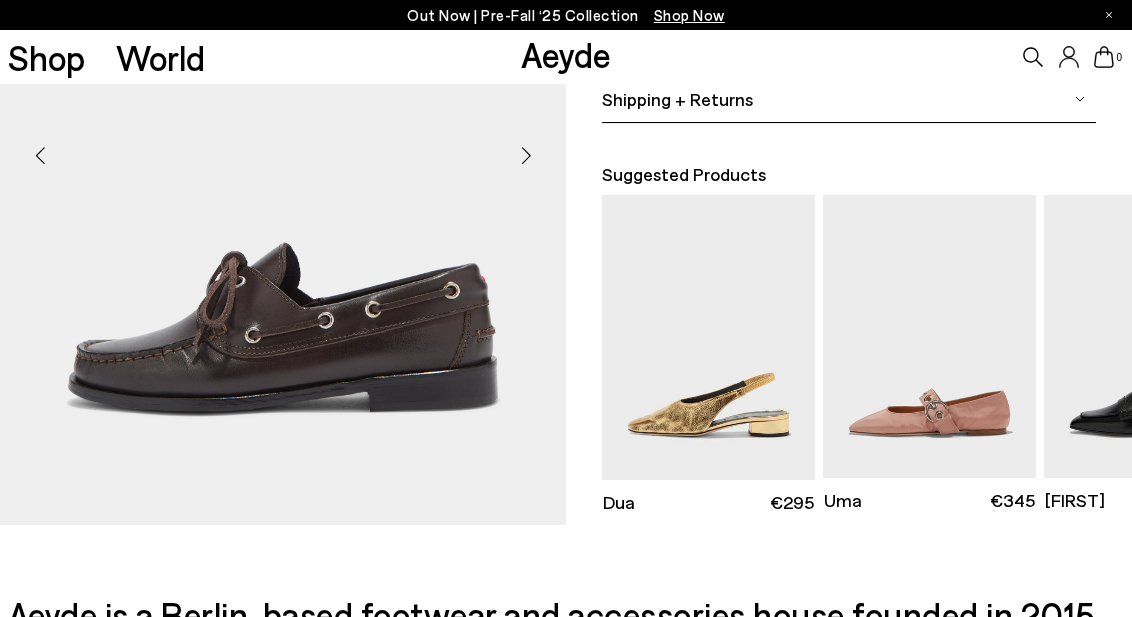 click at bounding box center [526, 156] 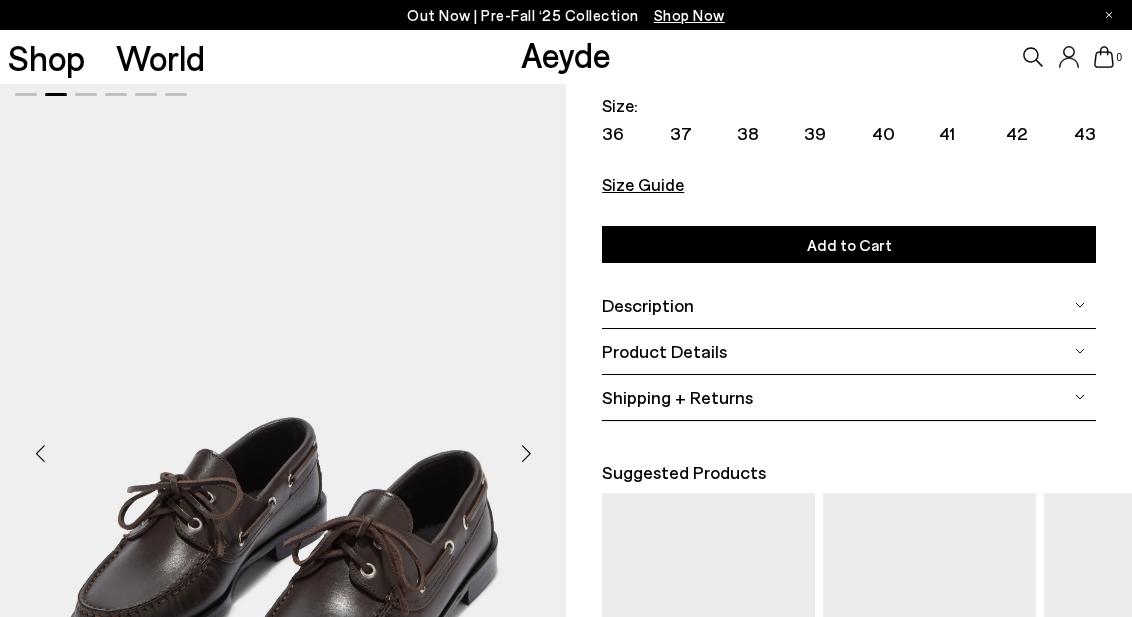 scroll, scrollTop: 200, scrollLeft: 0, axis: vertical 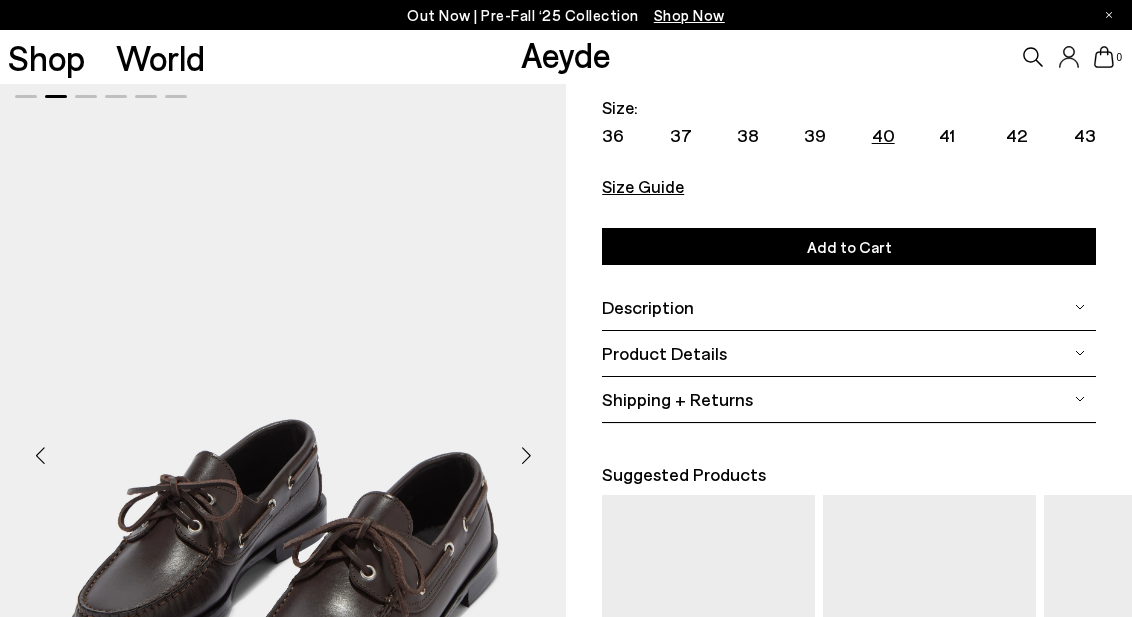 click on "40" at bounding box center (883, 135) 